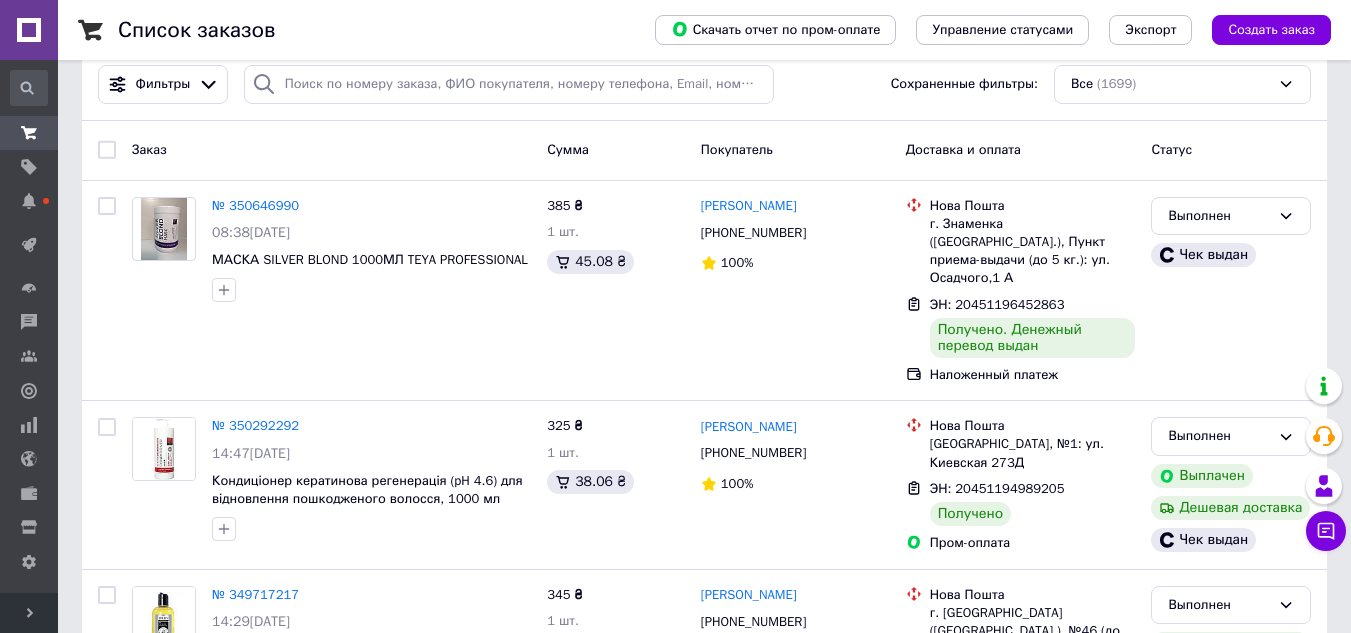 scroll, scrollTop: 0, scrollLeft: 0, axis: both 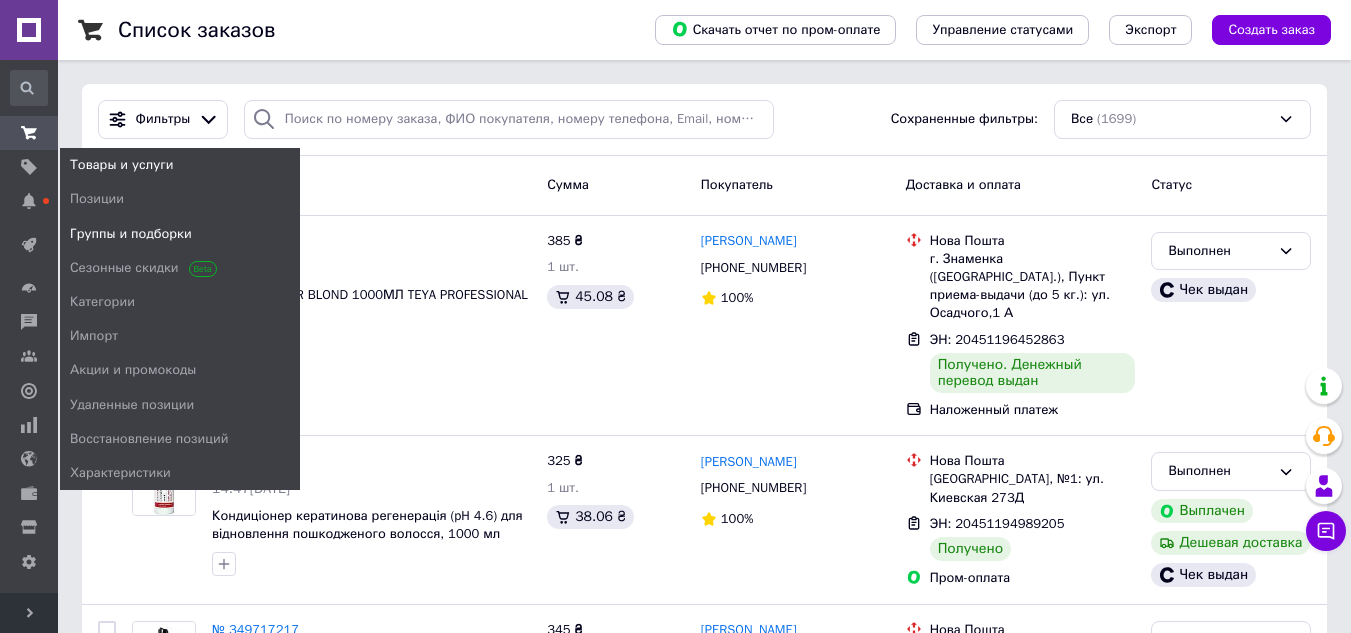 click on "Группы и подборки" at bounding box center (131, 234) 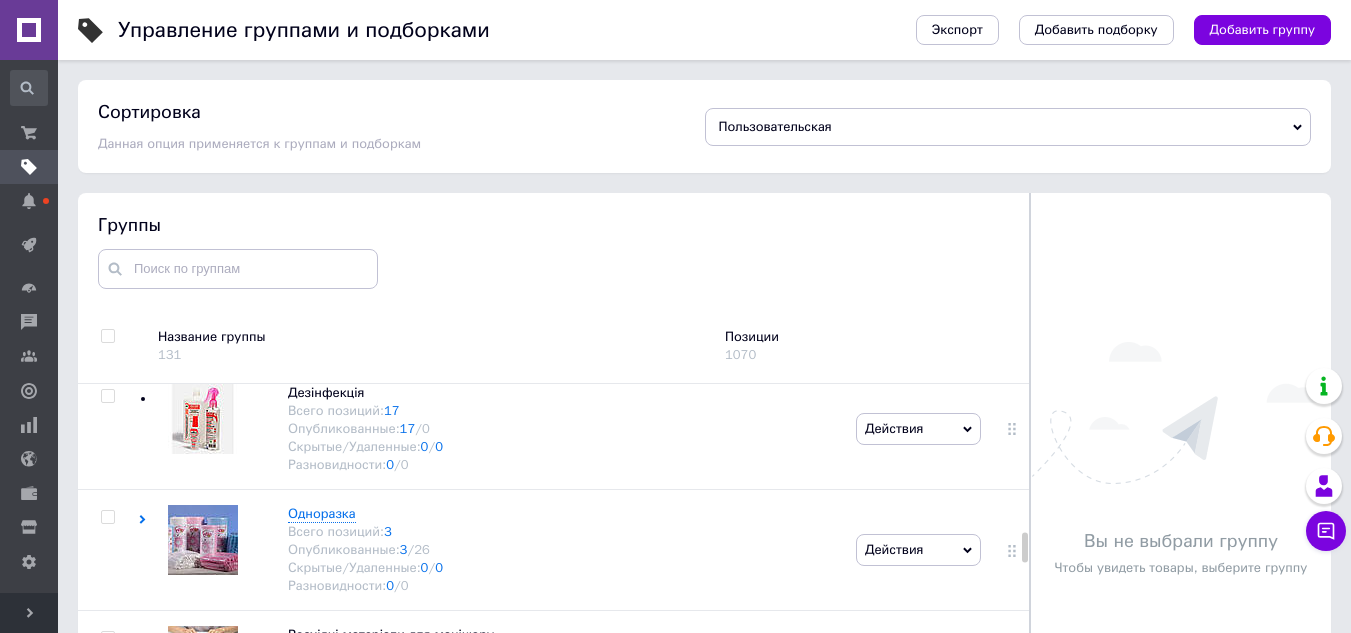 scroll, scrollTop: 2300, scrollLeft: 0, axis: vertical 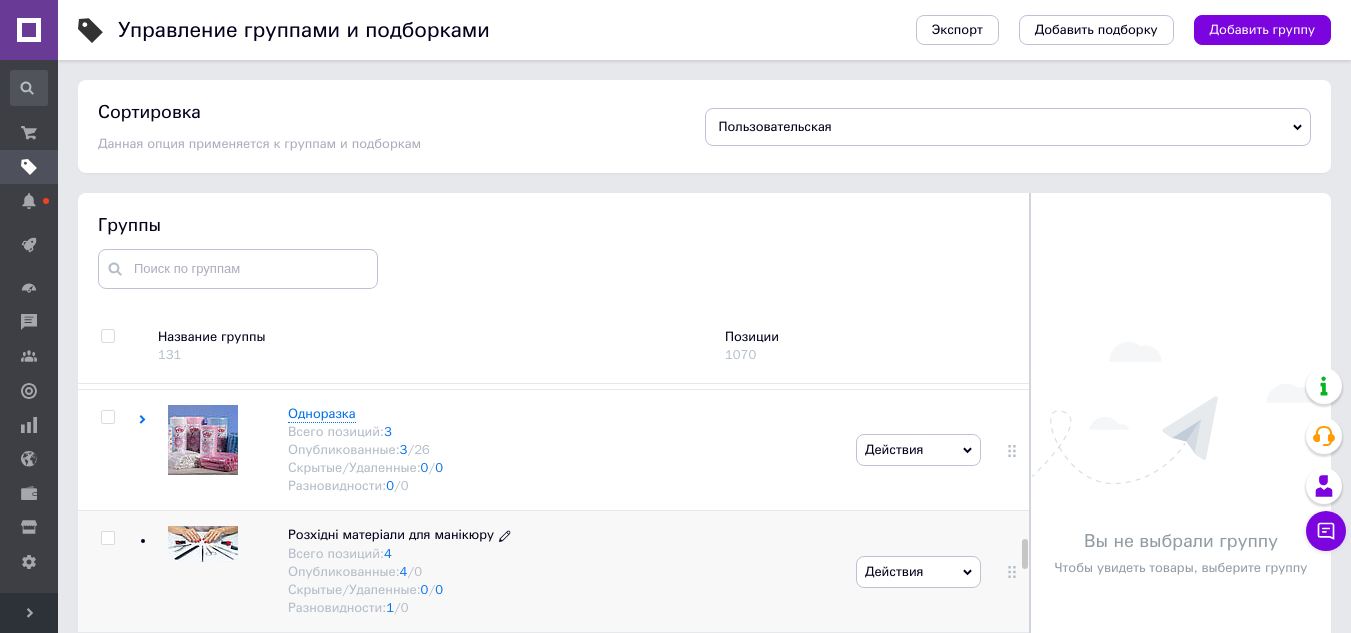 click on "Розхідні матеріали для манікюру" at bounding box center (391, 534) 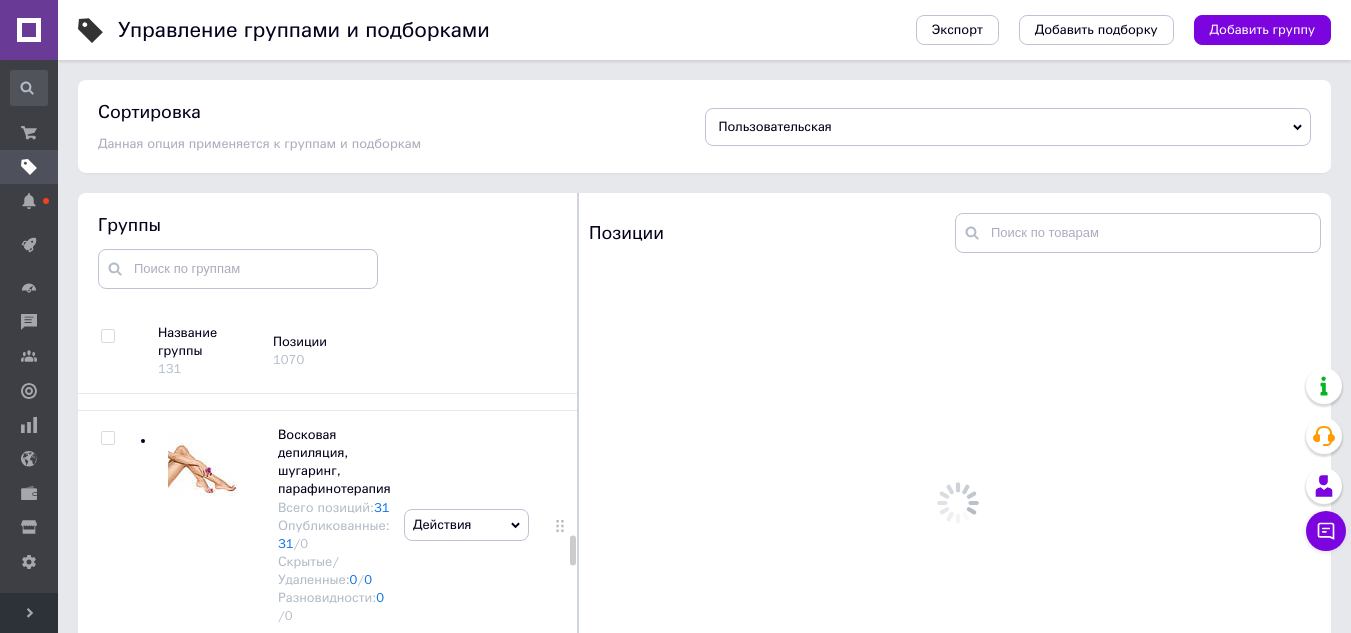 scroll, scrollTop: 3450, scrollLeft: 0, axis: vertical 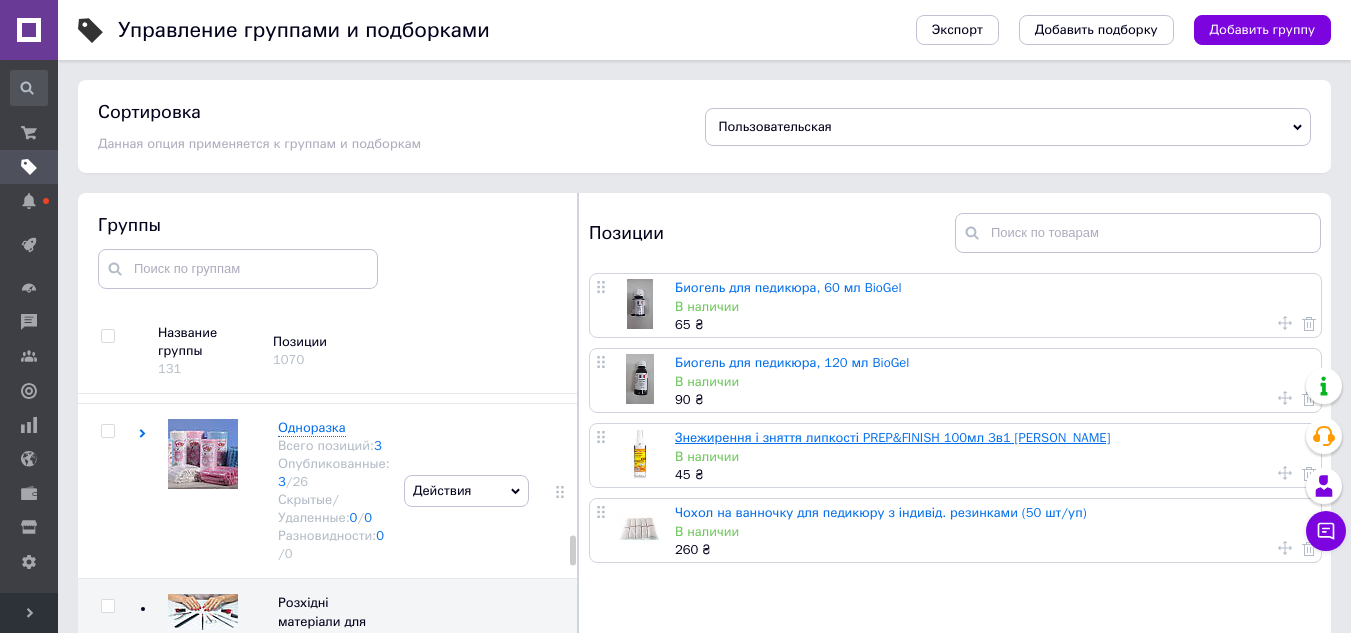 click on "Знежирення і зняття липкості PREP&FINISH 100мл  3в1 [PERSON_NAME]" at bounding box center [892, 437] 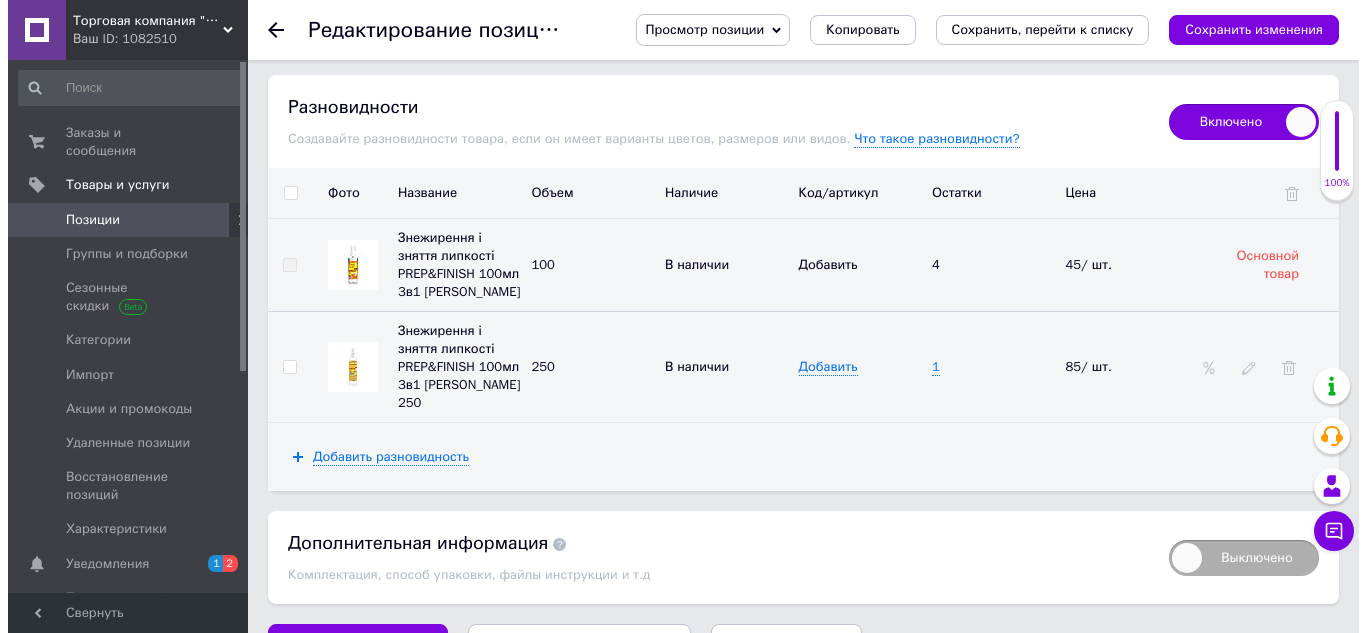 scroll, scrollTop: 2374, scrollLeft: 0, axis: vertical 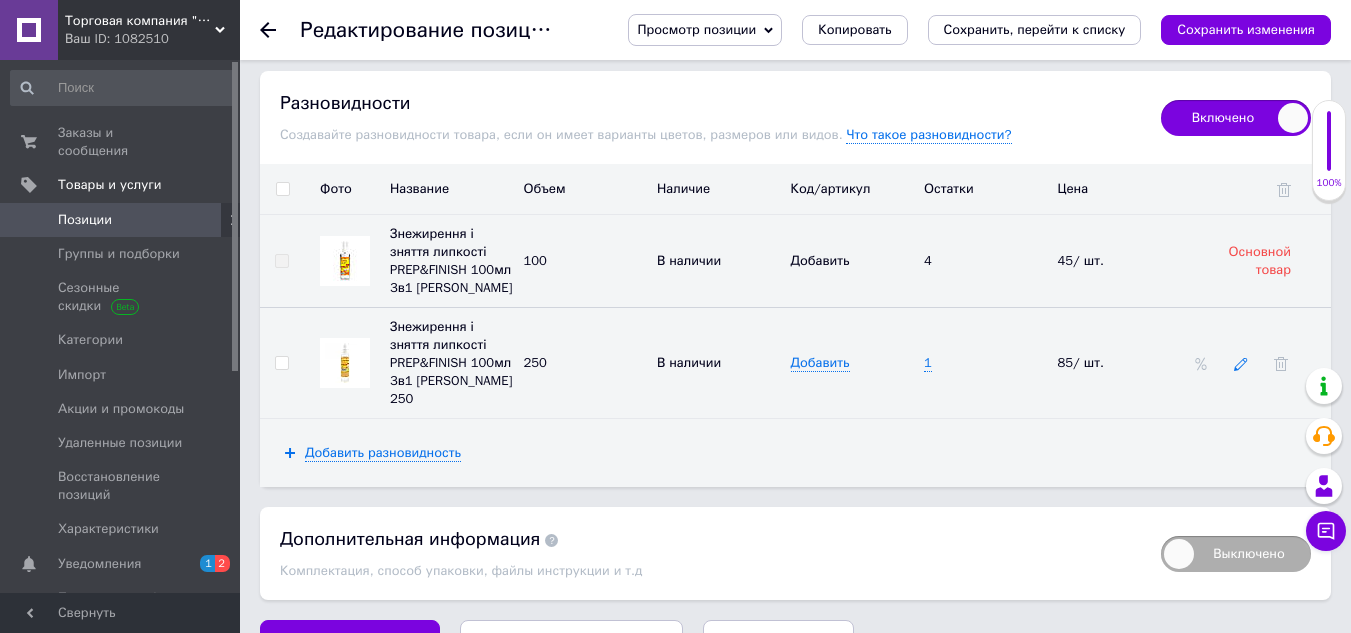 click 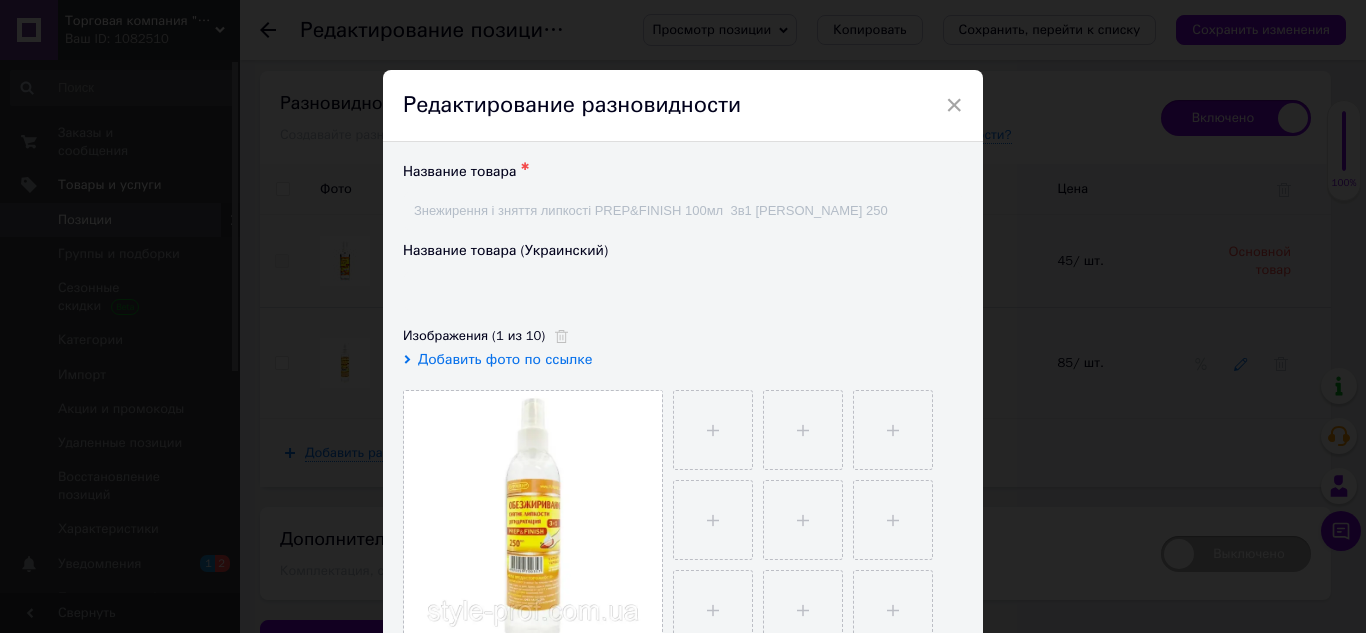 type on "Знежирення і зняття липкості PREP&FINISH 100мл  3в1 [PERSON_NAME] 250" 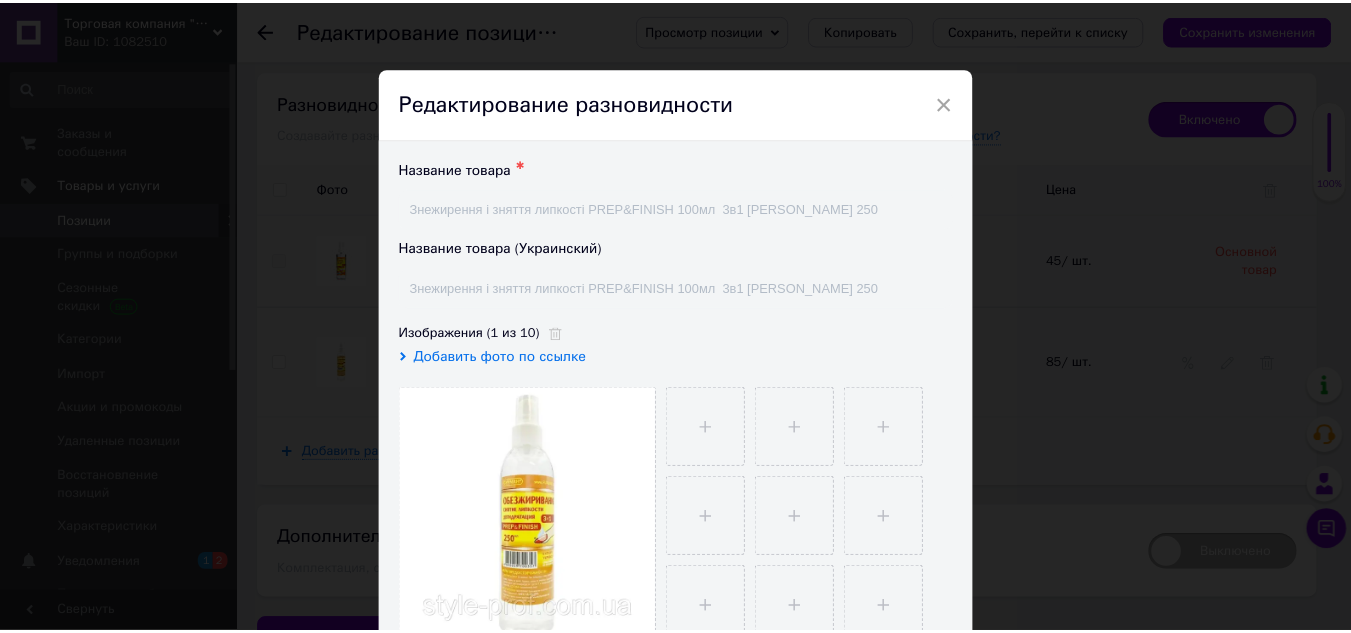 scroll, scrollTop: 0, scrollLeft: 0, axis: both 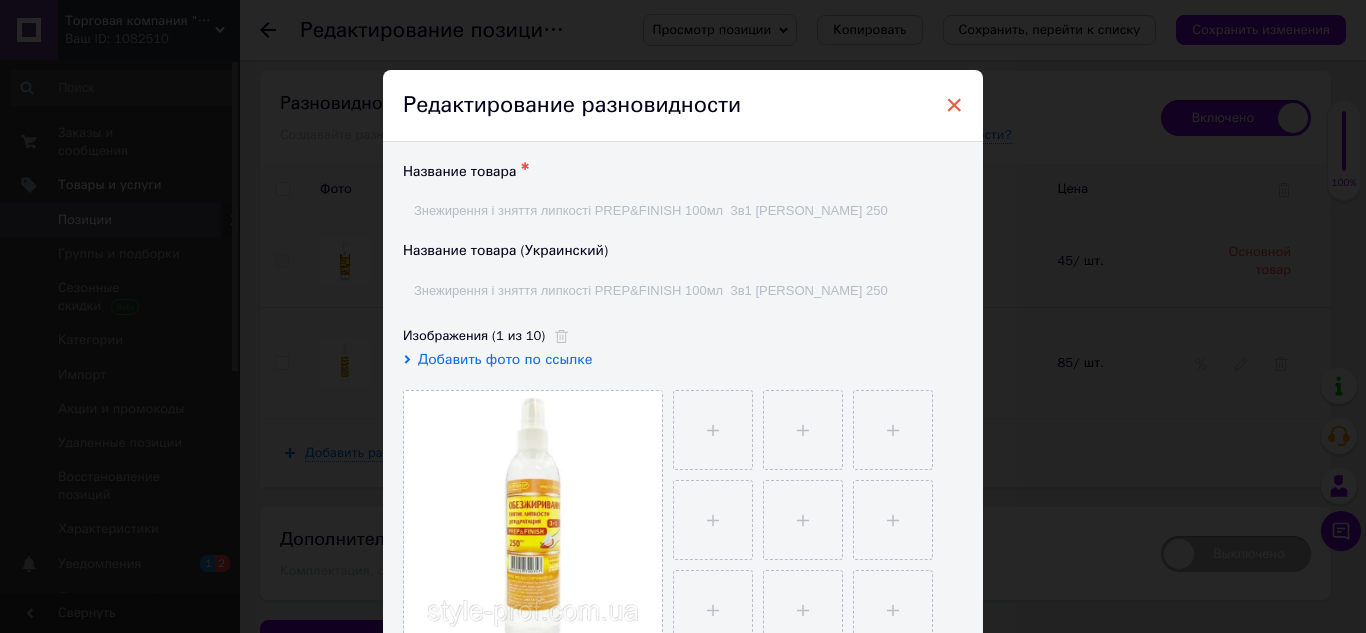 click on "×" at bounding box center (954, 105) 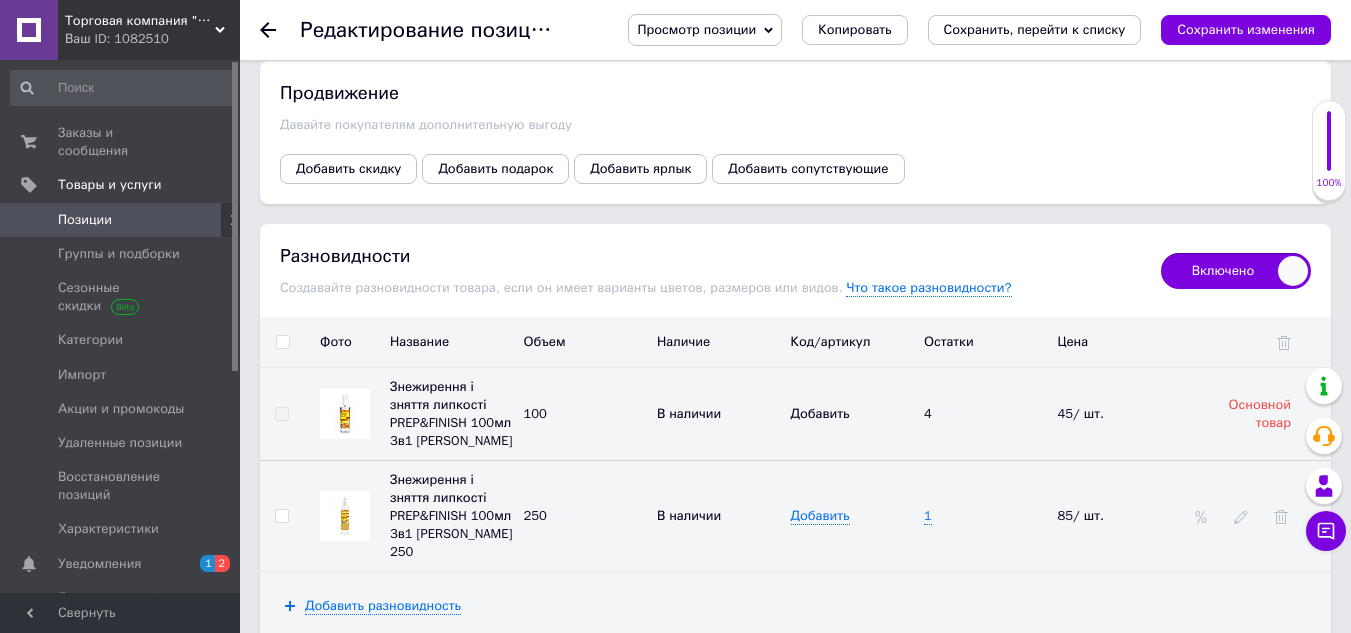 scroll, scrollTop: 2374, scrollLeft: 0, axis: vertical 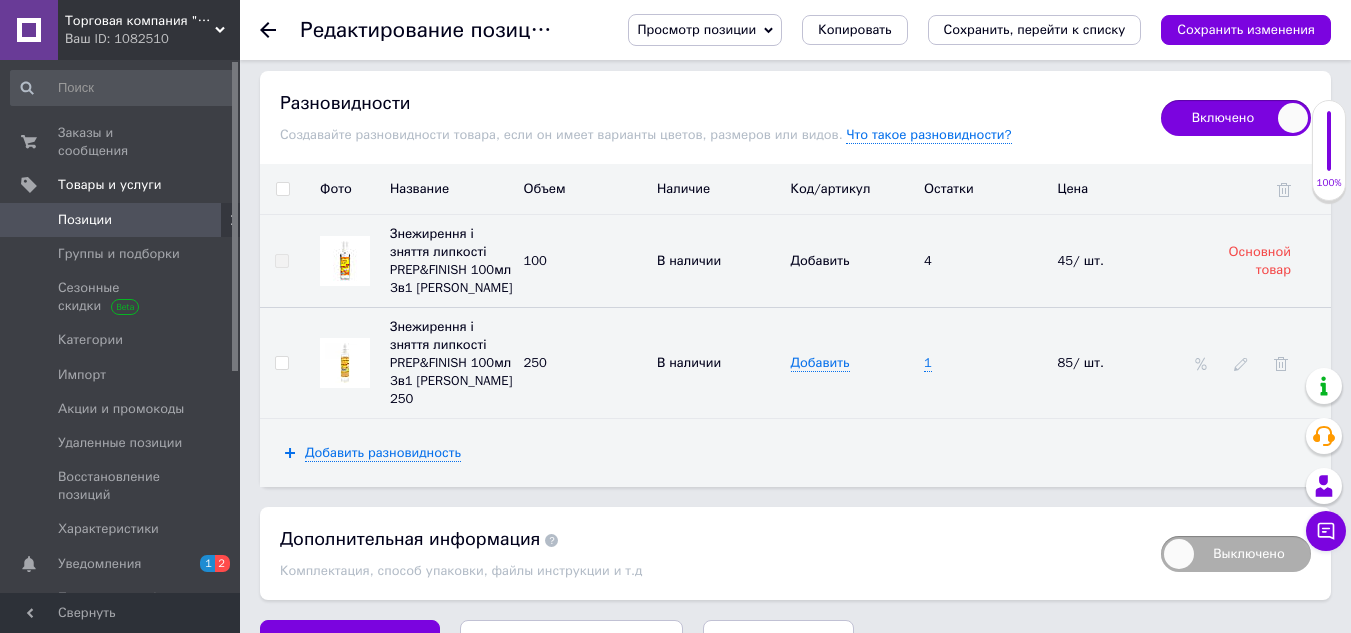 click 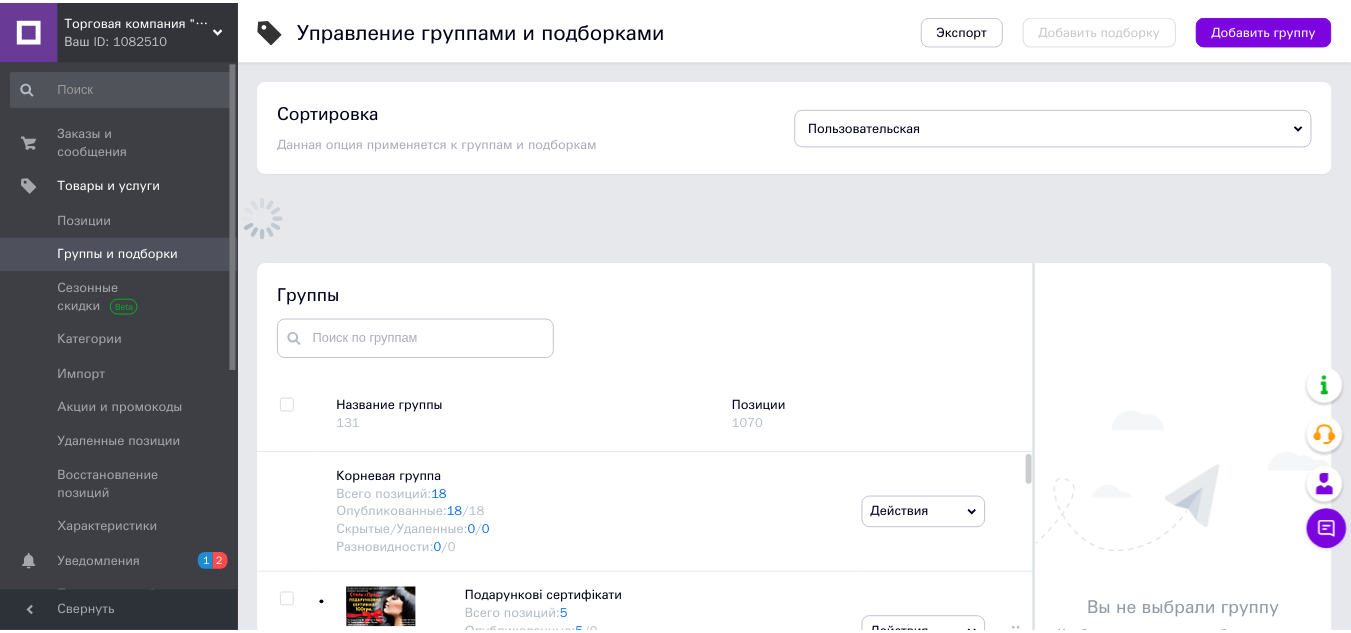 scroll, scrollTop: 157, scrollLeft: 0, axis: vertical 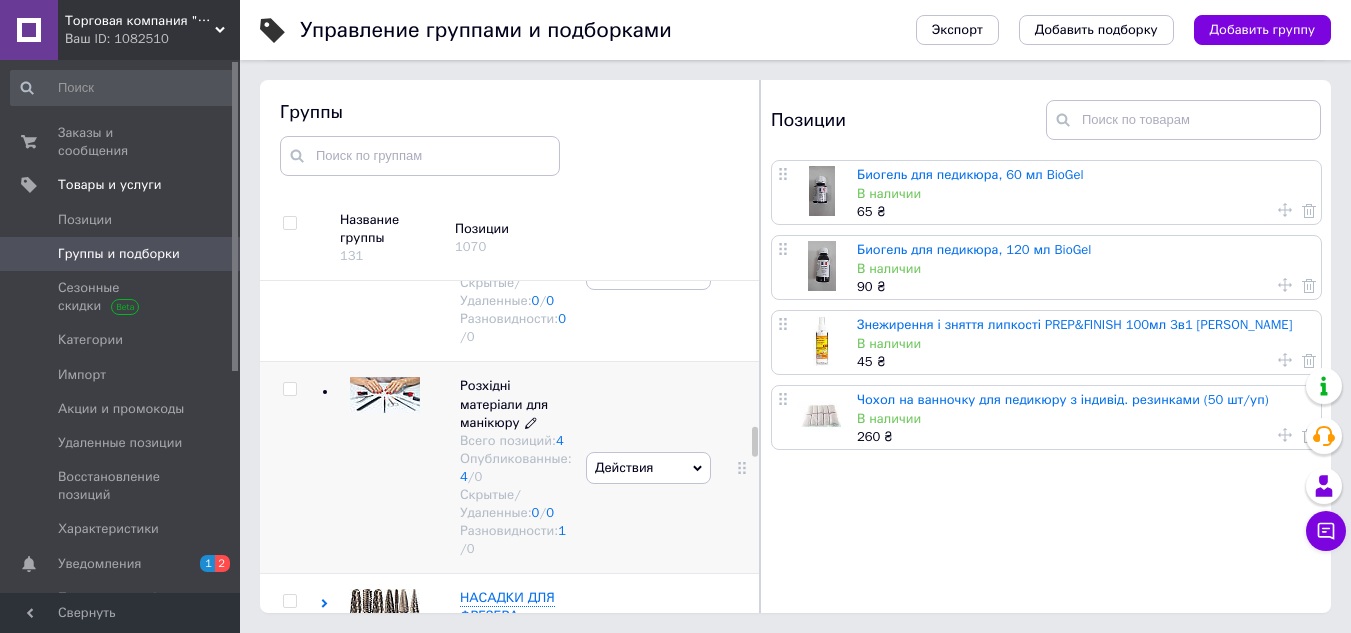click on "Розхідні матеріали для манікюру" at bounding box center (504, 403) 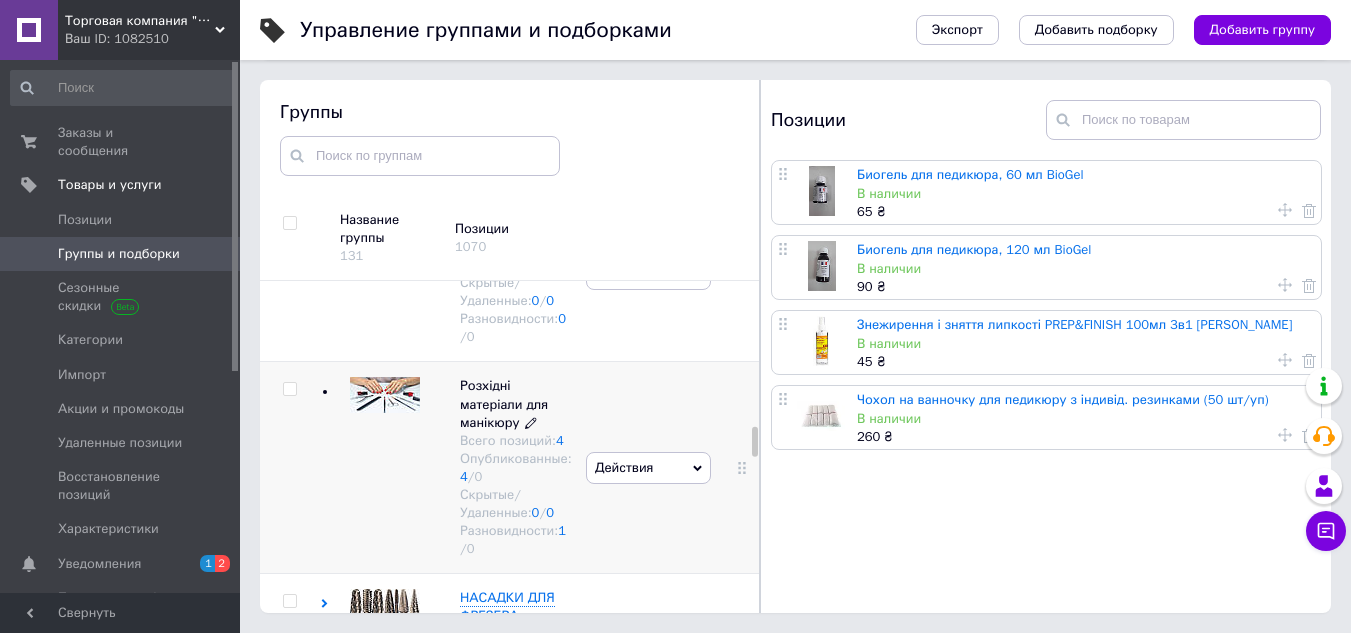 click on "Розхідні матеріали для манікюру" at bounding box center (504, 403) 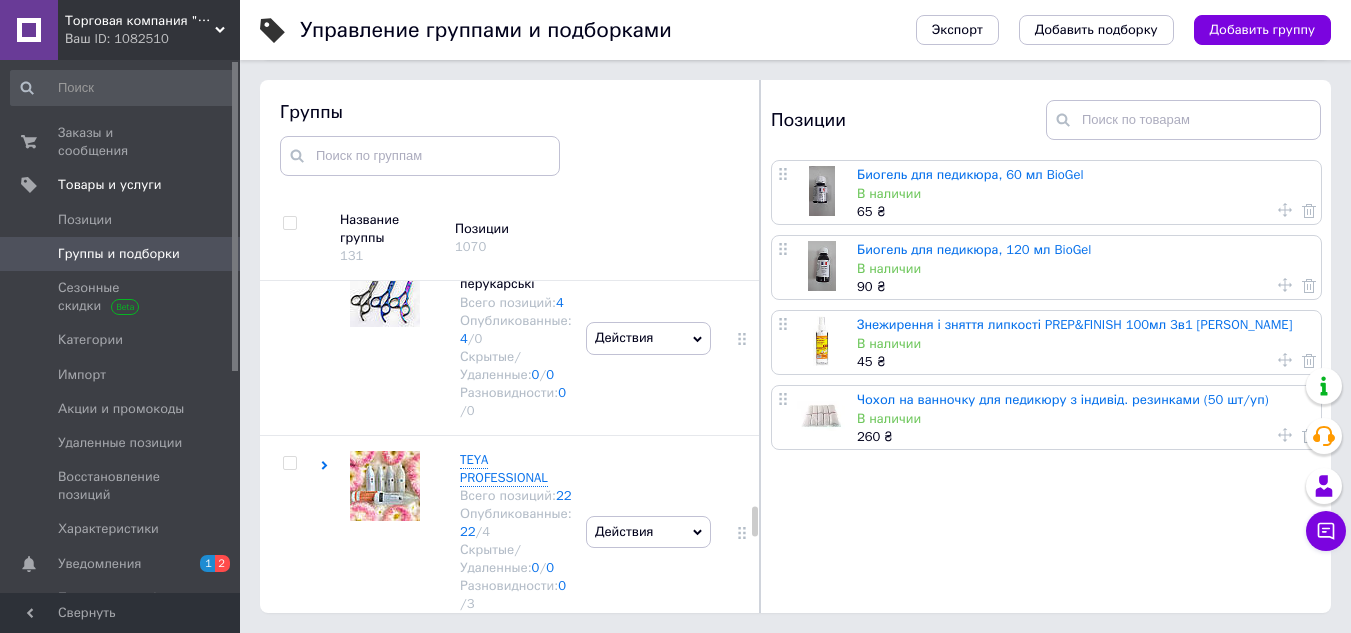 scroll, scrollTop: 5354, scrollLeft: 0, axis: vertical 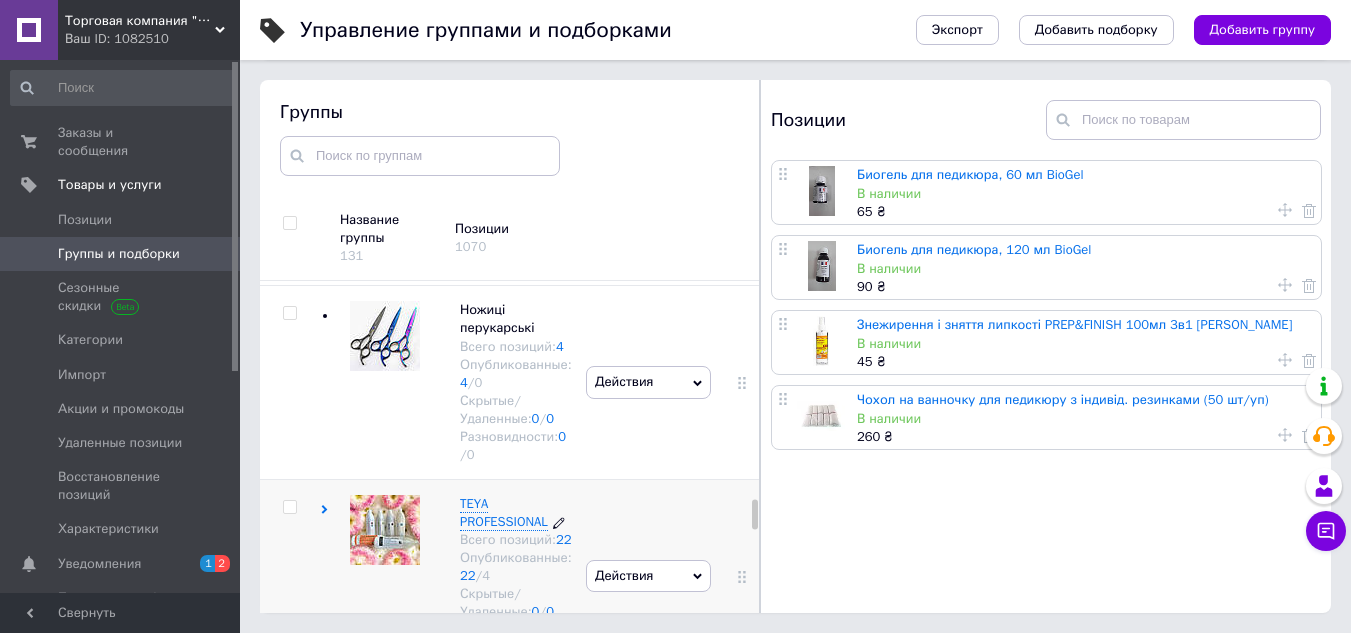 click on "TEYA PROFESSIONAL" at bounding box center (504, 512) 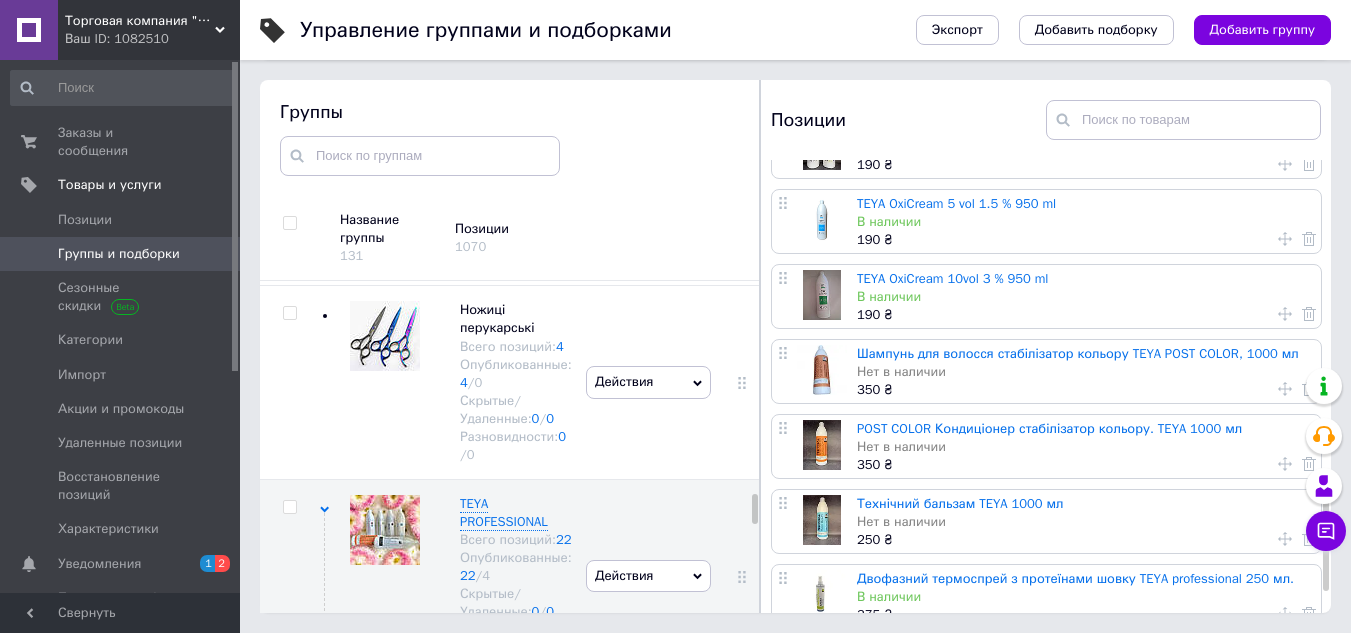 scroll, scrollTop: 1301, scrollLeft: 0, axis: vertical 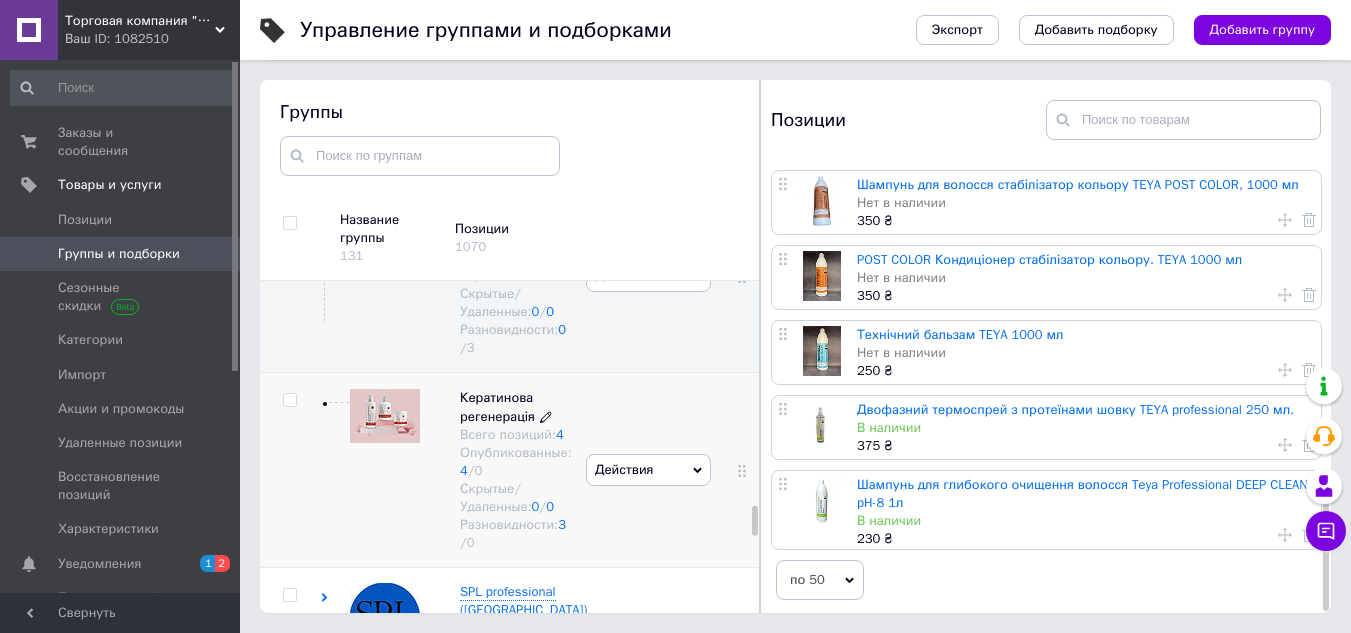 click on "Кератинова регенерація" at bounding box center (497, 406) 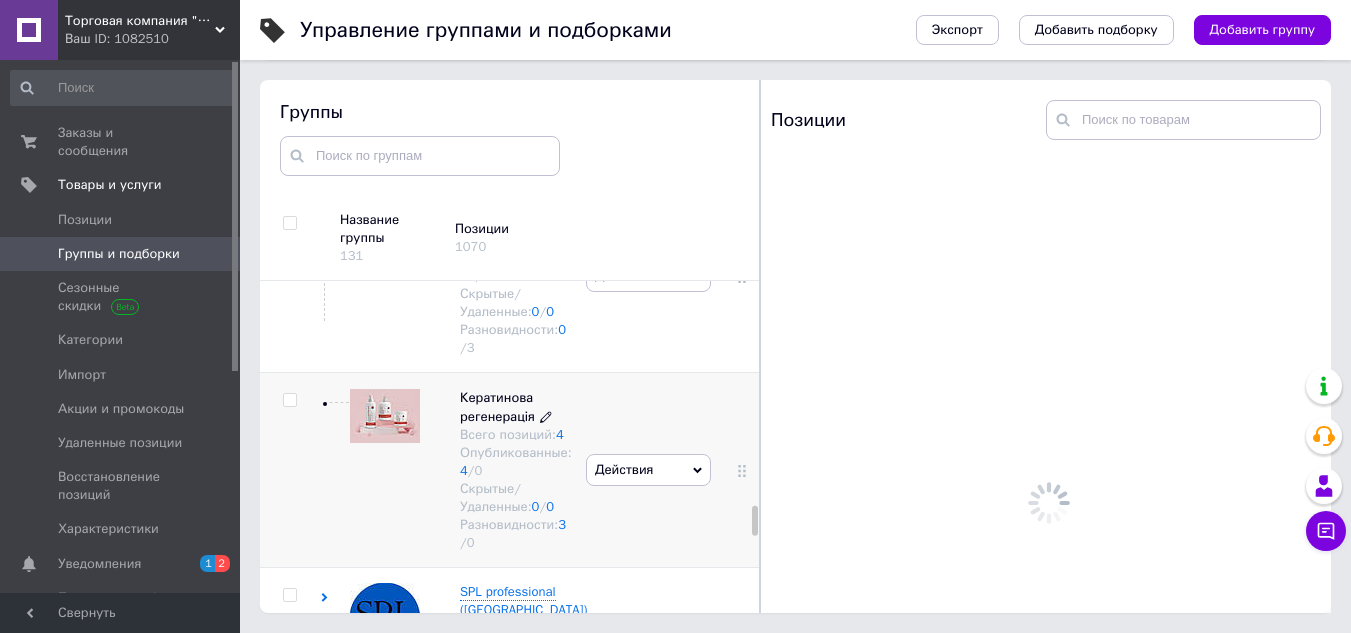 scroll, scrollTop: 0, scrollLeft: 0, axis: both 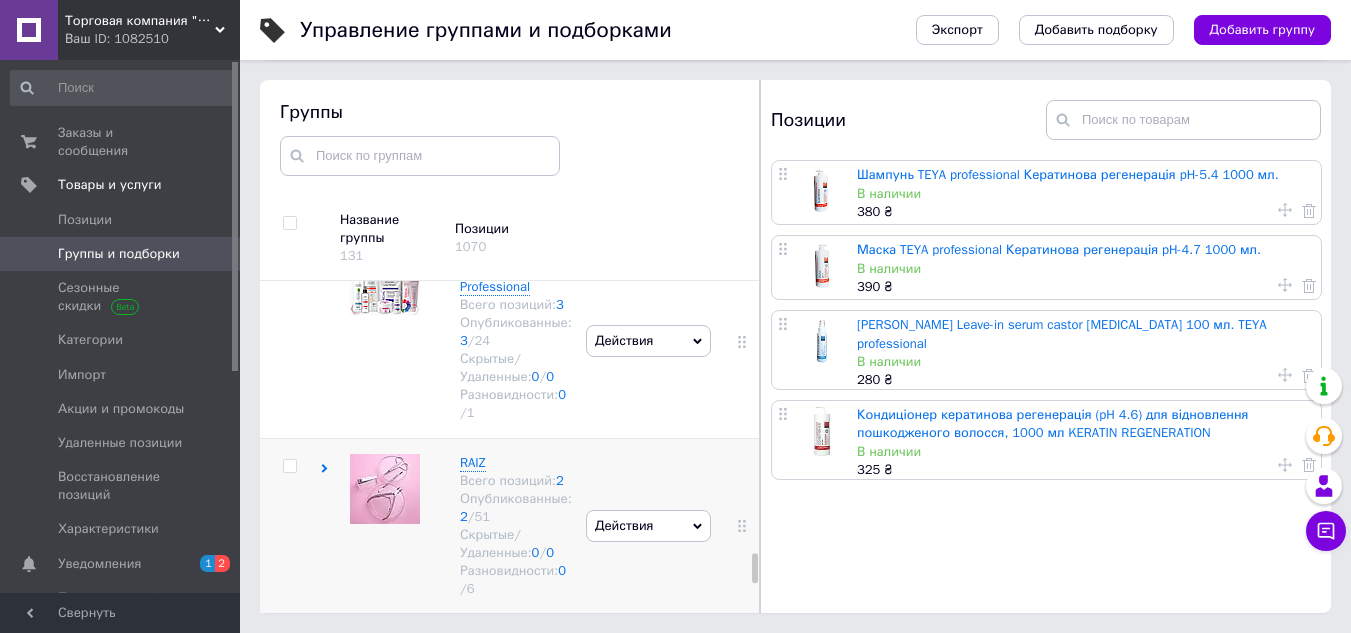 click 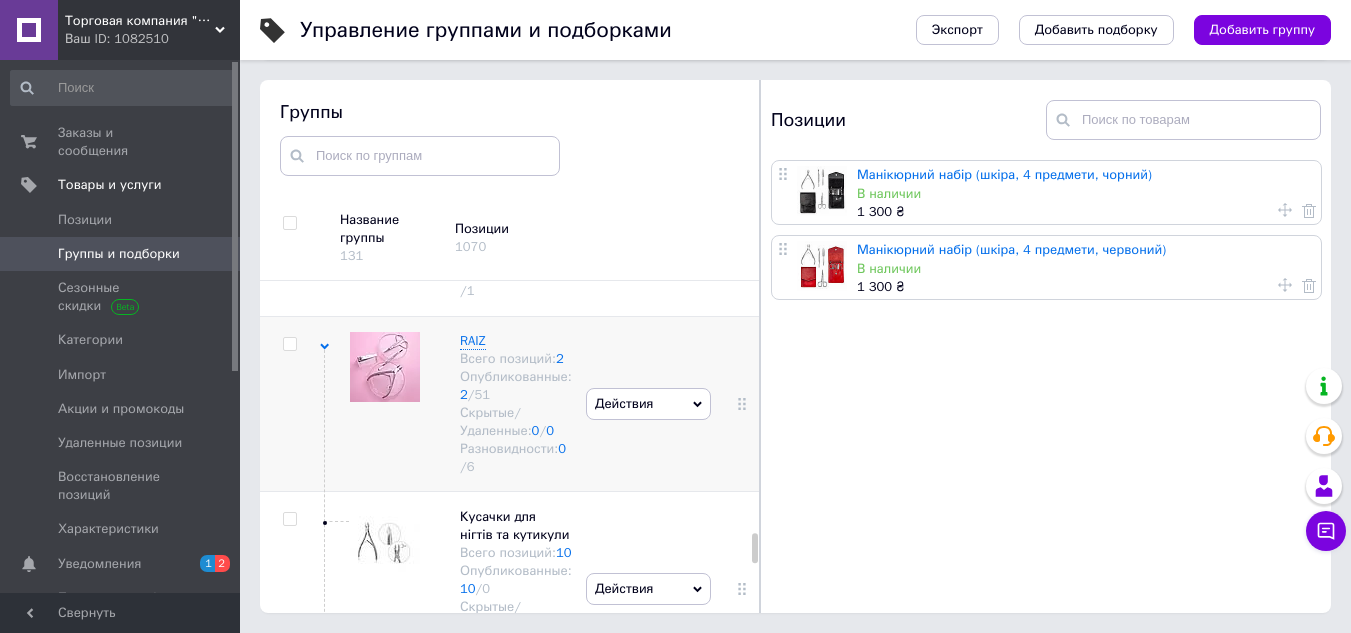 scroll, scrollTop: 7054, scrollLeft: 0, axis: vertical 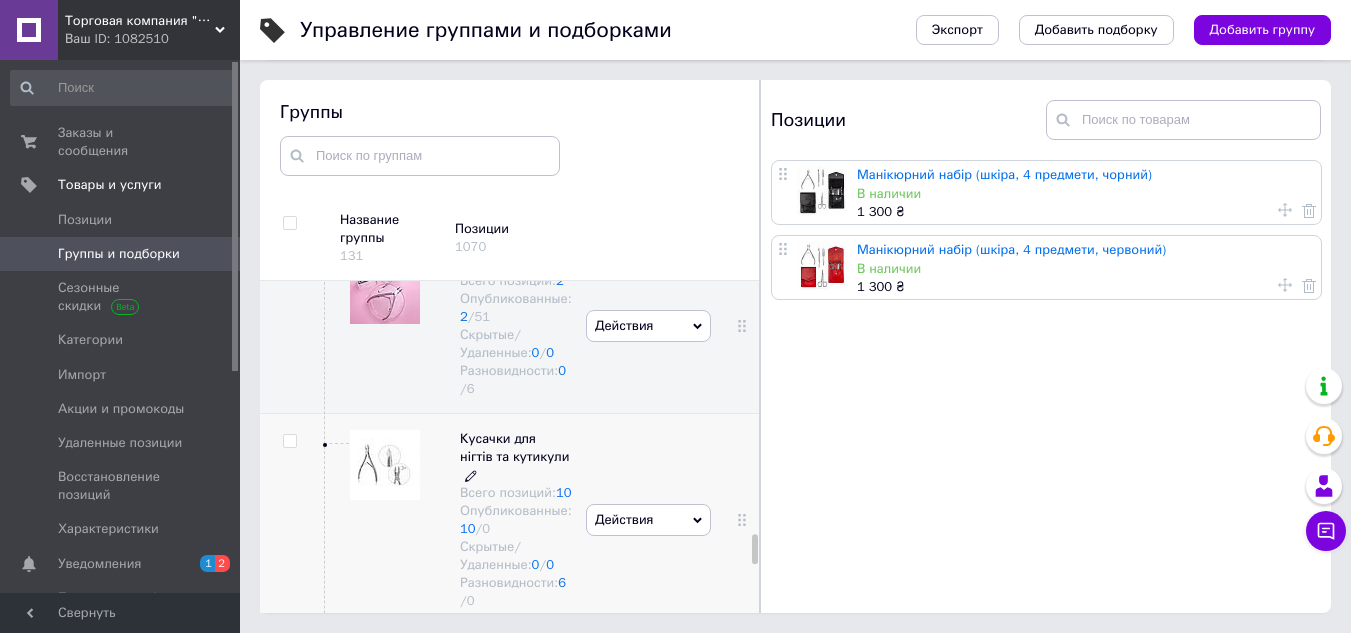 click on "Кусачки для нігтів та кутикули" at bounding box center [515, 447] 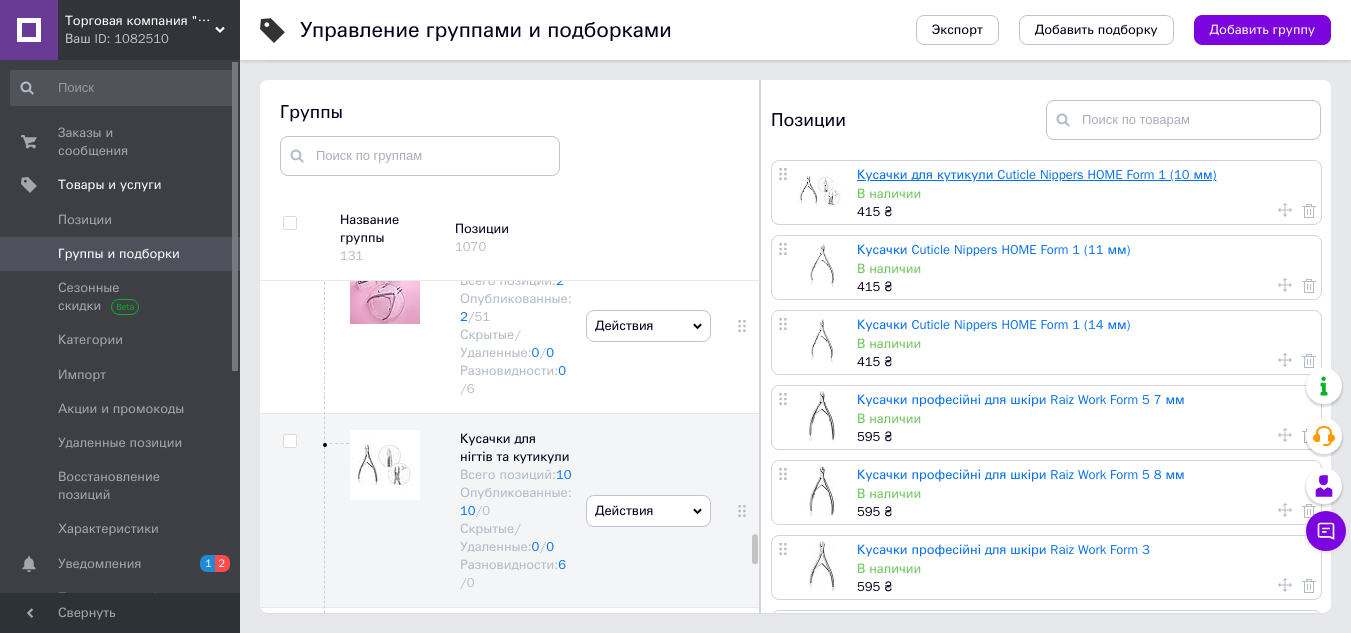 click on "Кусачки для кутикули Cuticle Nippers HOME Form 1 (10 мм)" at bounding box center [1037, 174] 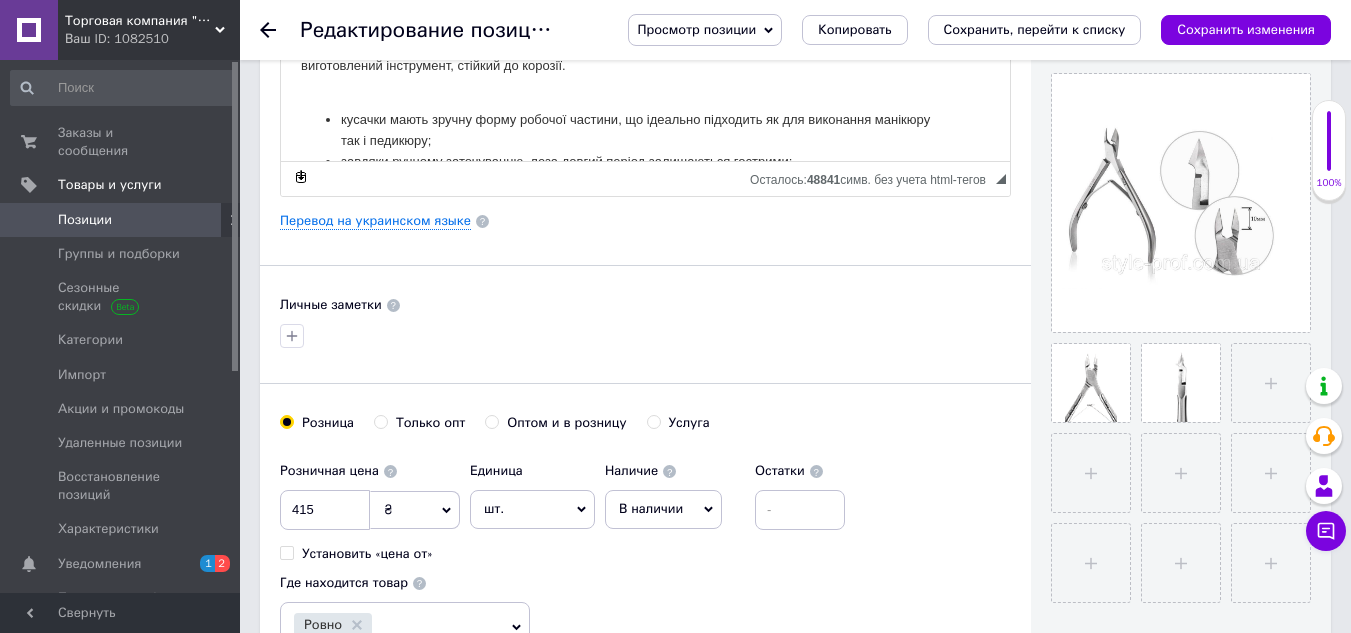scroll, scrollTop: 0, scrollLeft: 0, axis: both 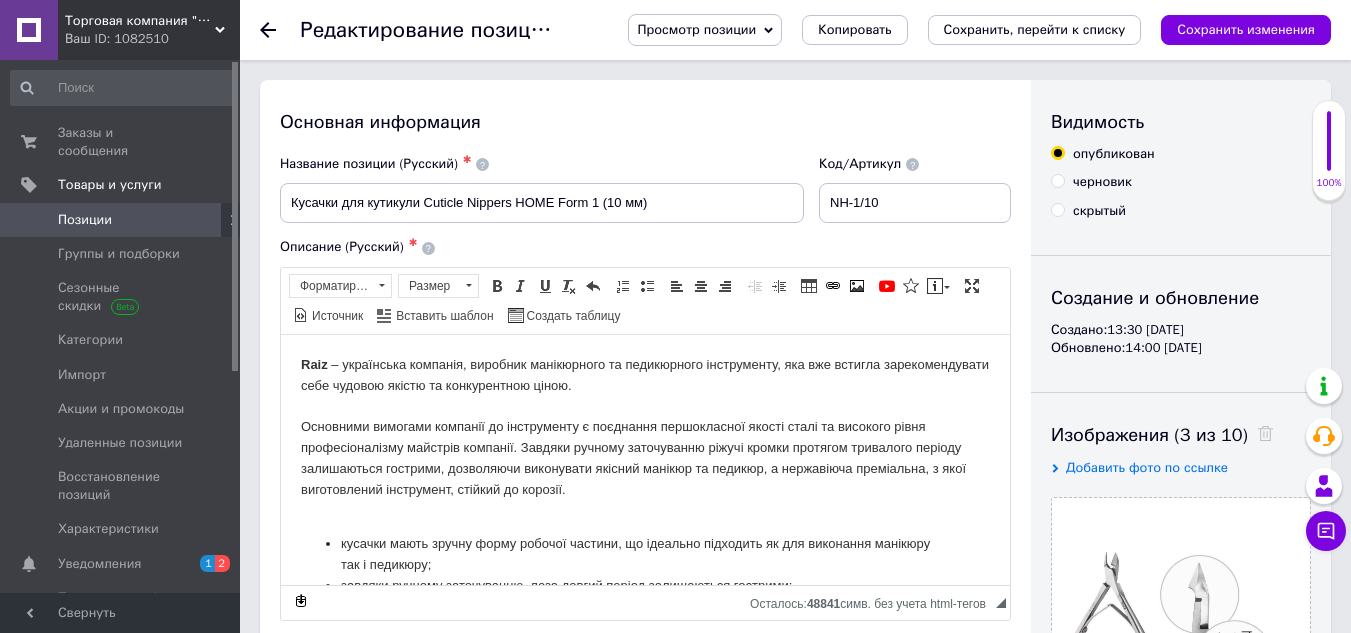 click 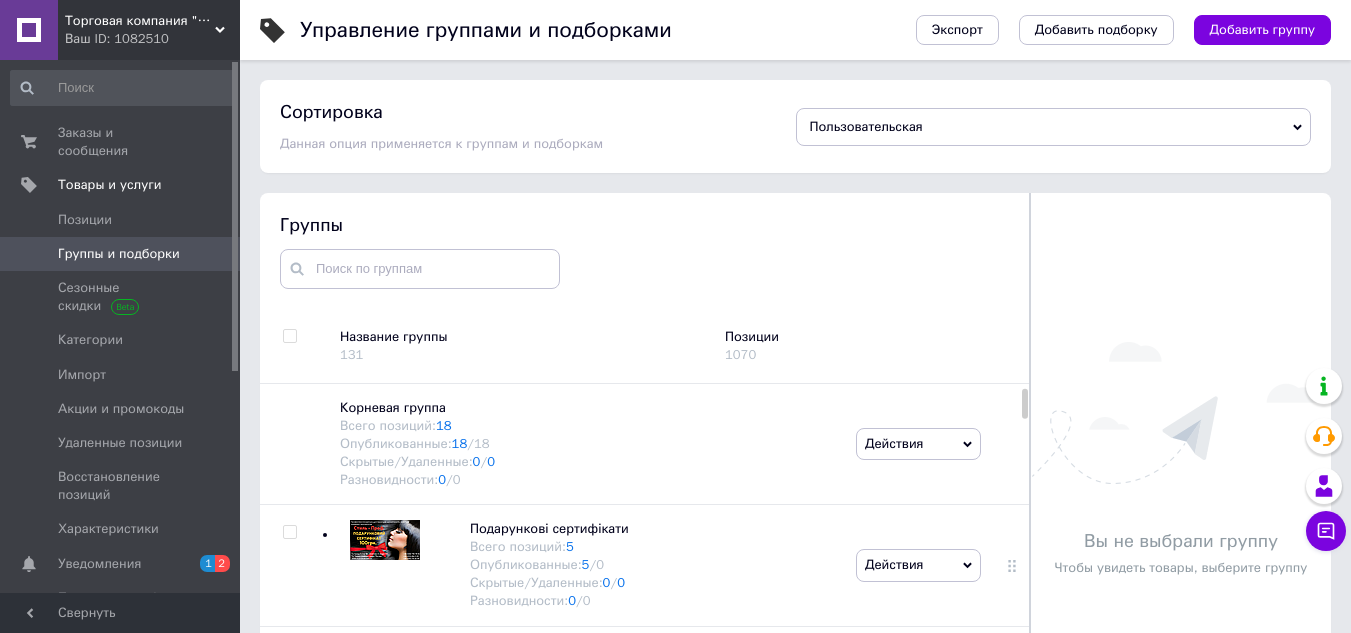 scroll, scrollTop: 113, scrollLeft: 0, axis: vertical 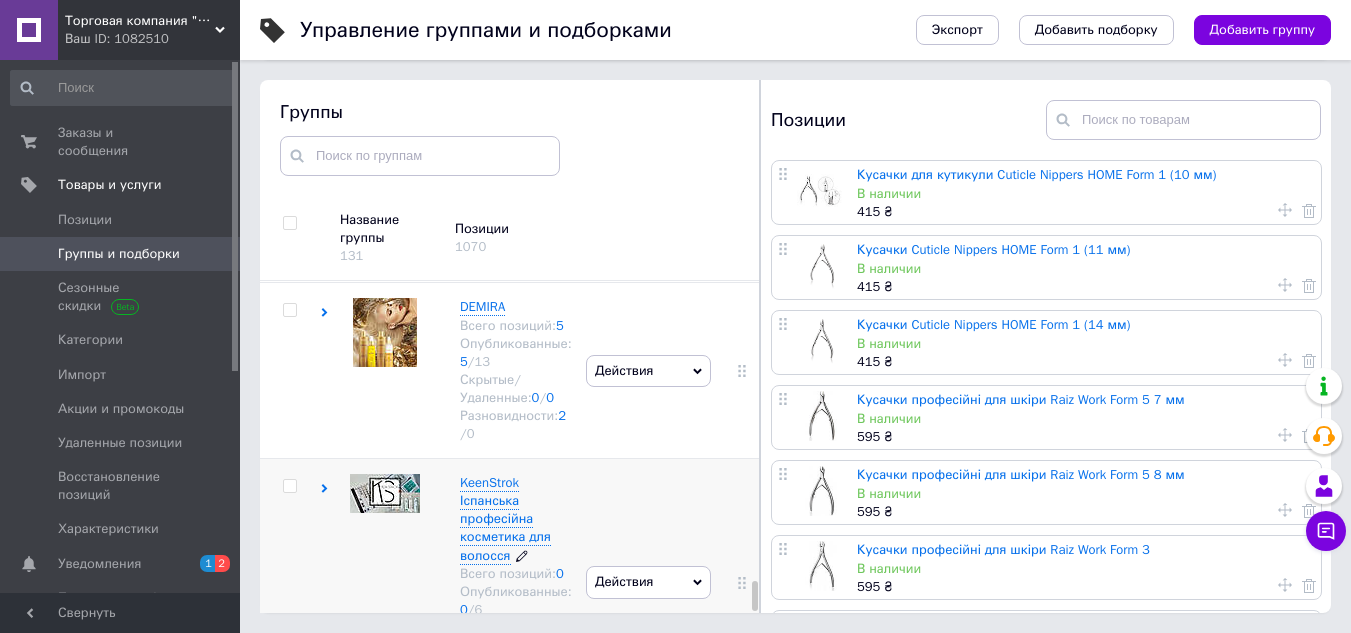 click on "KeenStrok Іспанська професійна косметика для волосся" at bounding box center [505, 519] 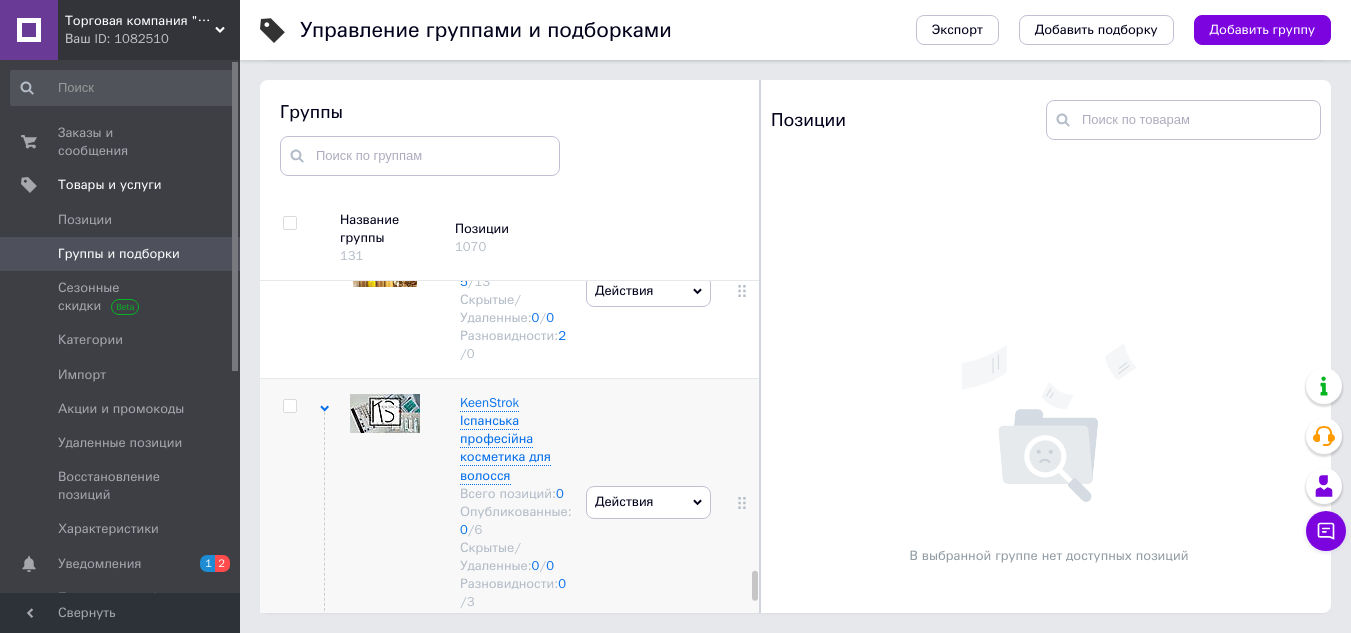 scroll, scrollTop: 8445, scrollLeft: 0, axis: vertical 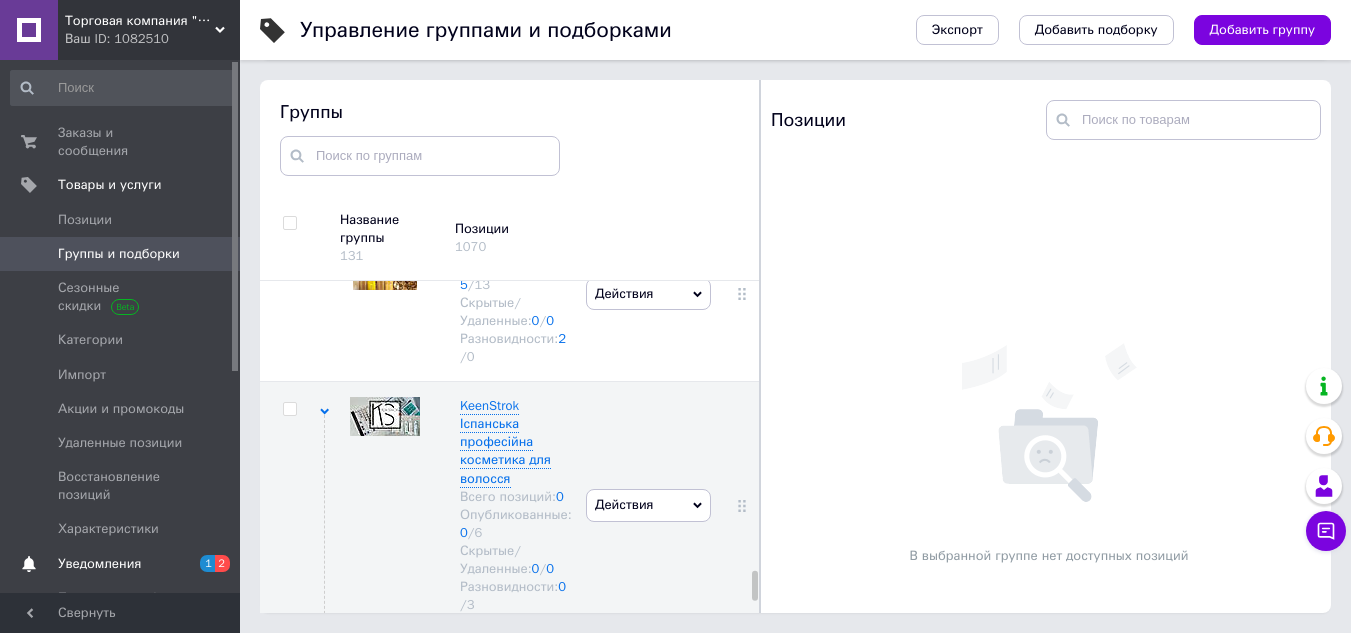 click on "Уведомления" at bounding box center [99, 564] 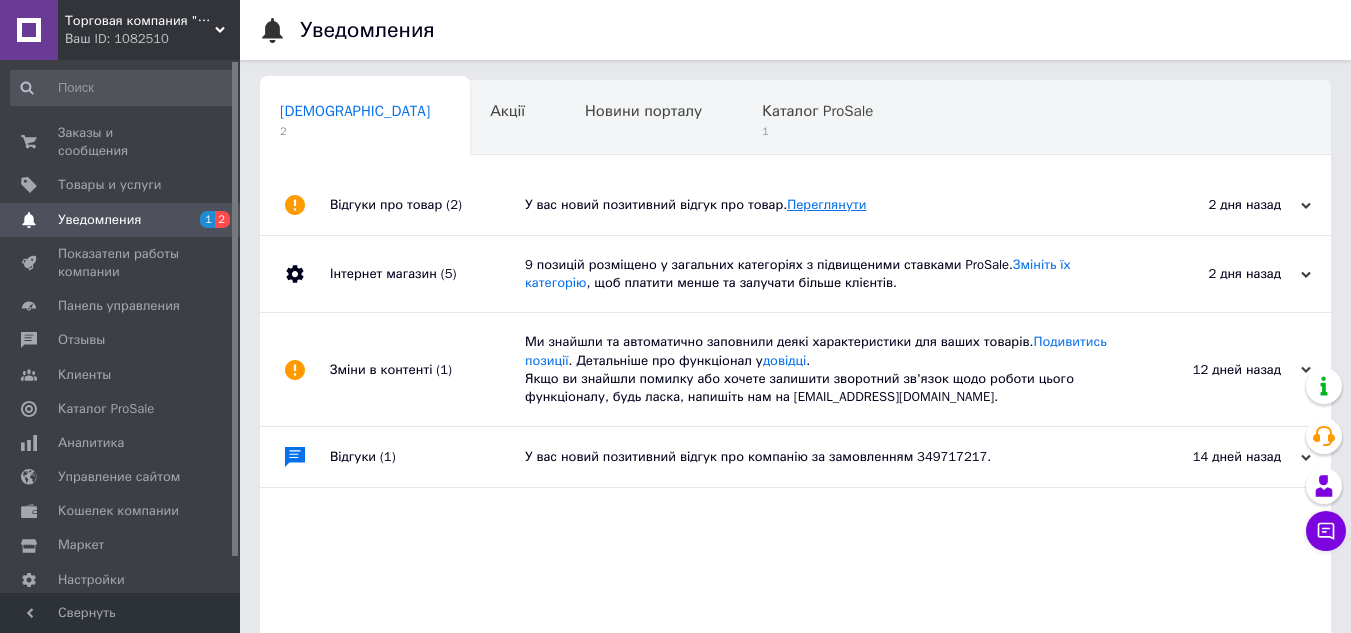 click on "Переглянути" at bounding box center (826, 204) 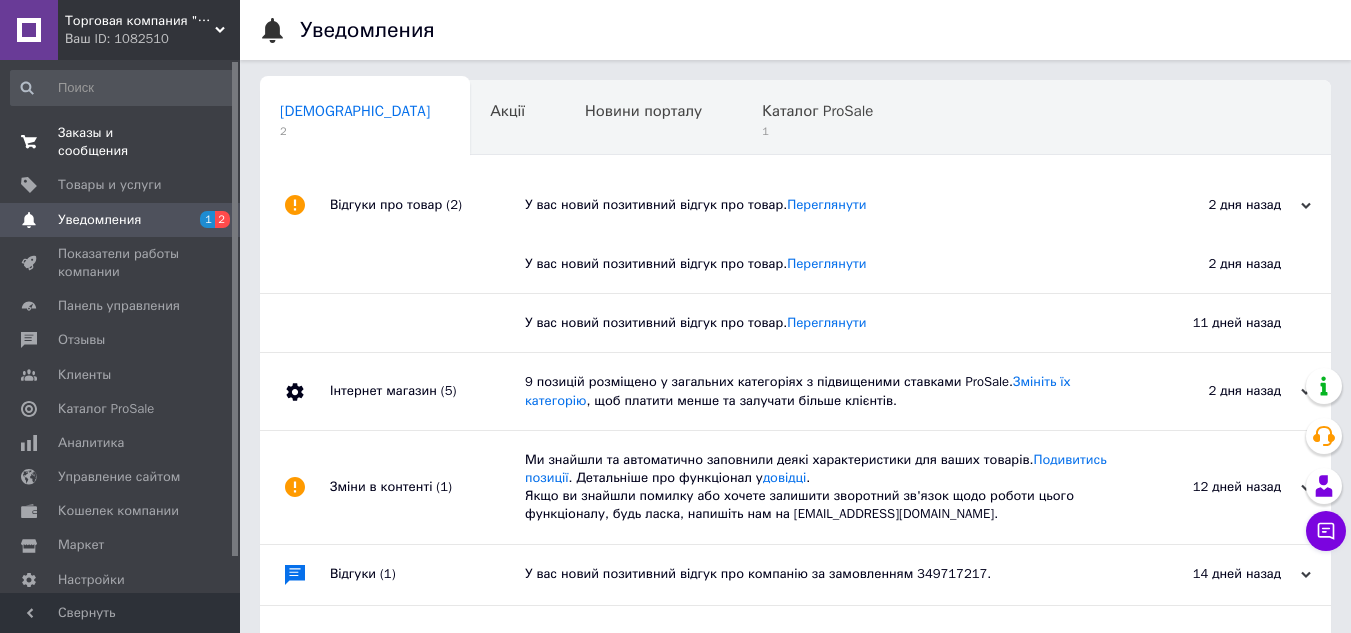 click on "Заказы и сообщения" at bounding box center (121, 142) 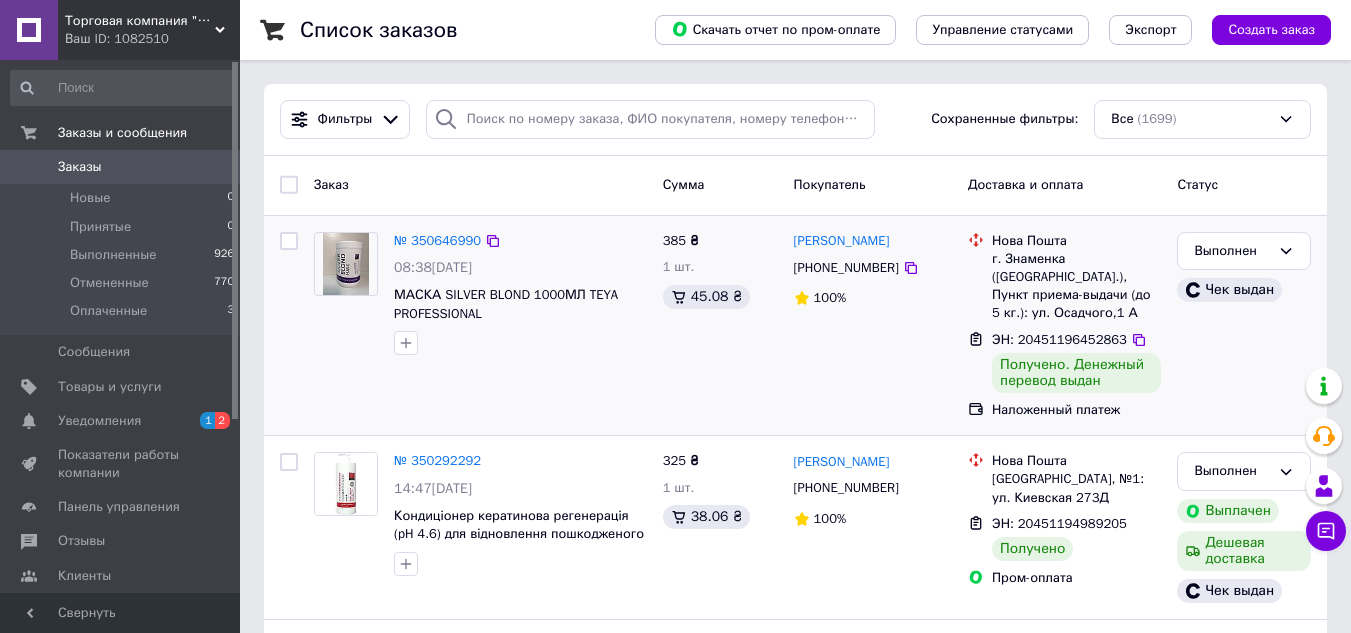 click on "08:38[DATE]" at bounding box center (433, 267) 